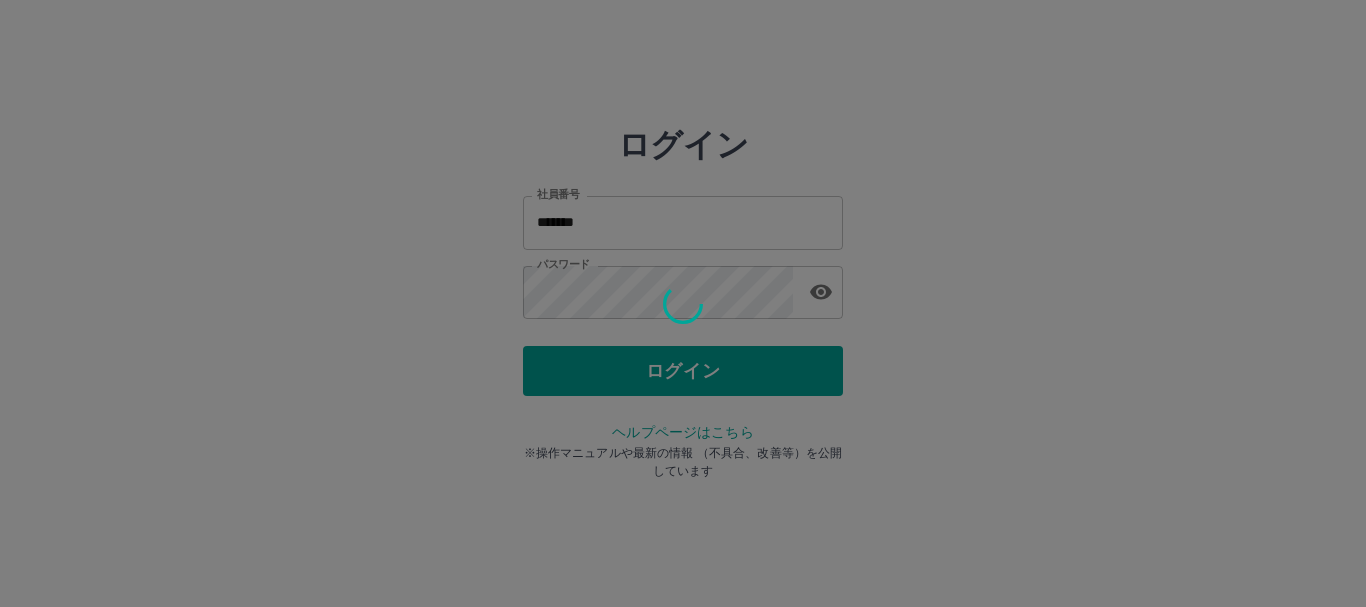 scroll, scrollTop: 0, scrollLeft: 0, axis: both 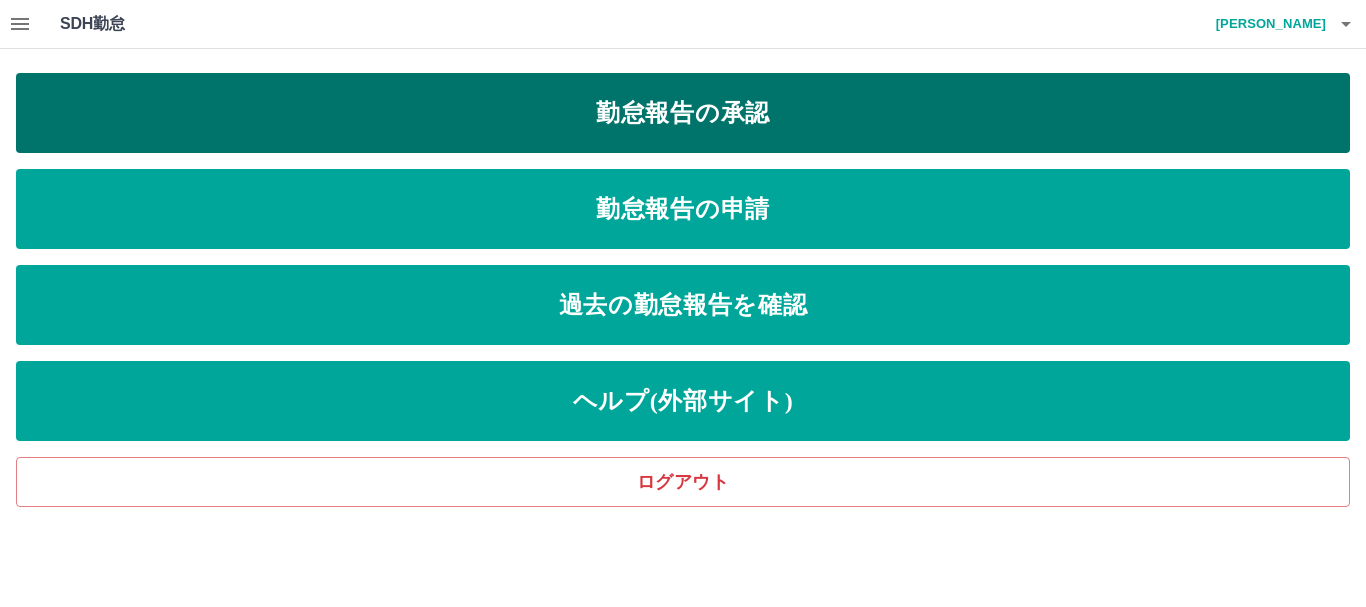 click on "勤怠報告の承認" at bounding box center [683, 113] 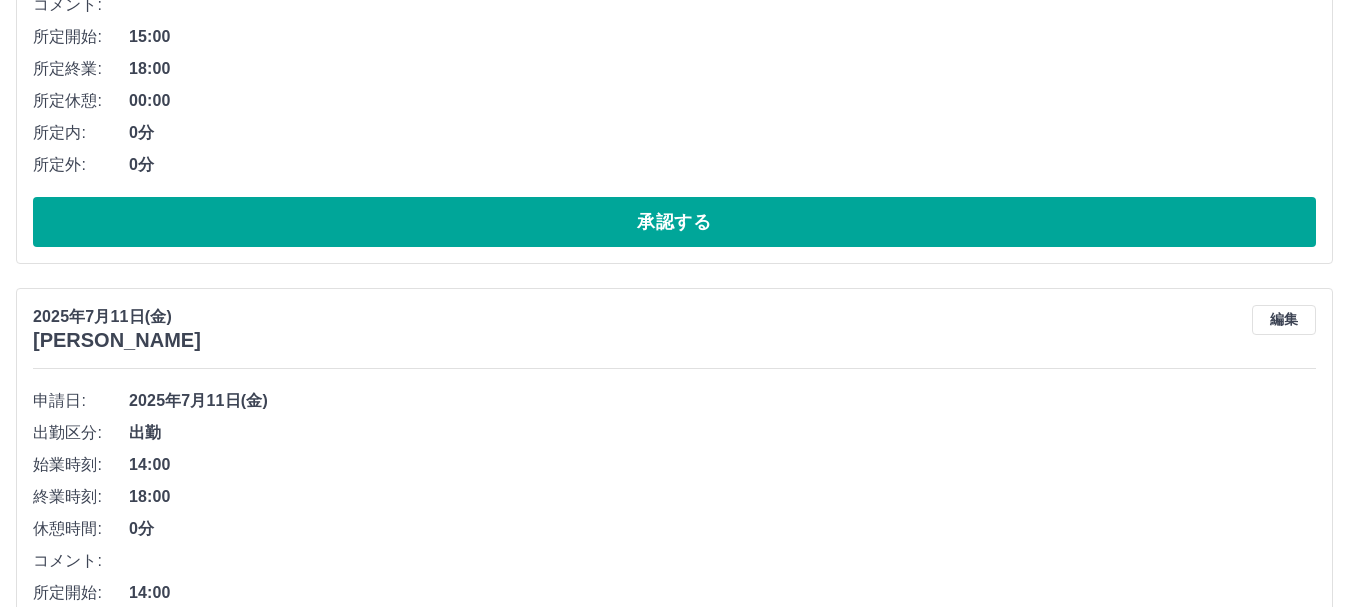 scroll, scrollTop: 5615, scrollLeft: 0, axis: vertical 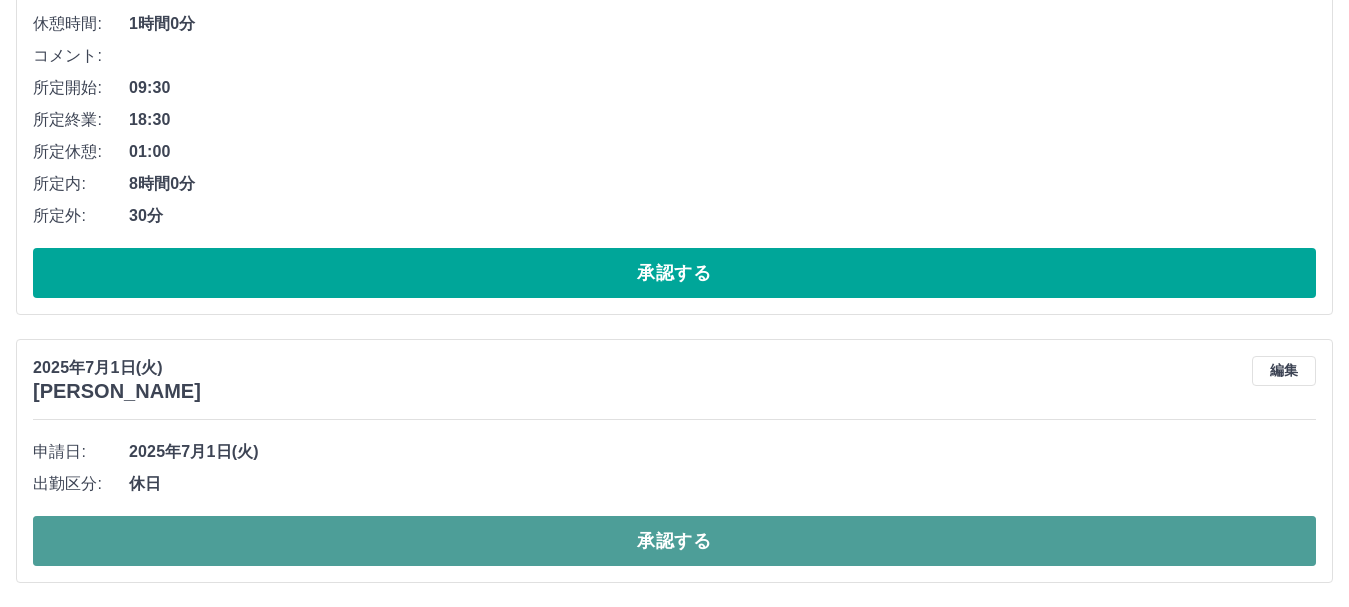 click on "承認する" at bounding box center (674, 541) 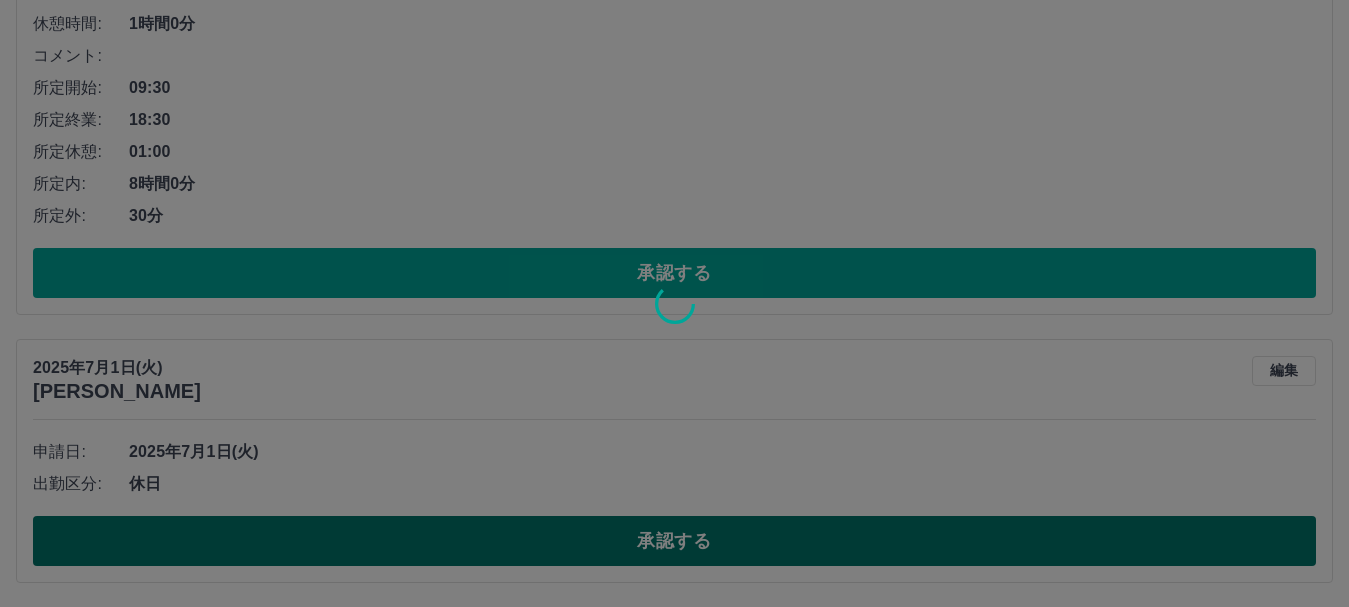 scroll, scrollTop: 5347, scrollLeft: 0, axis: vertical 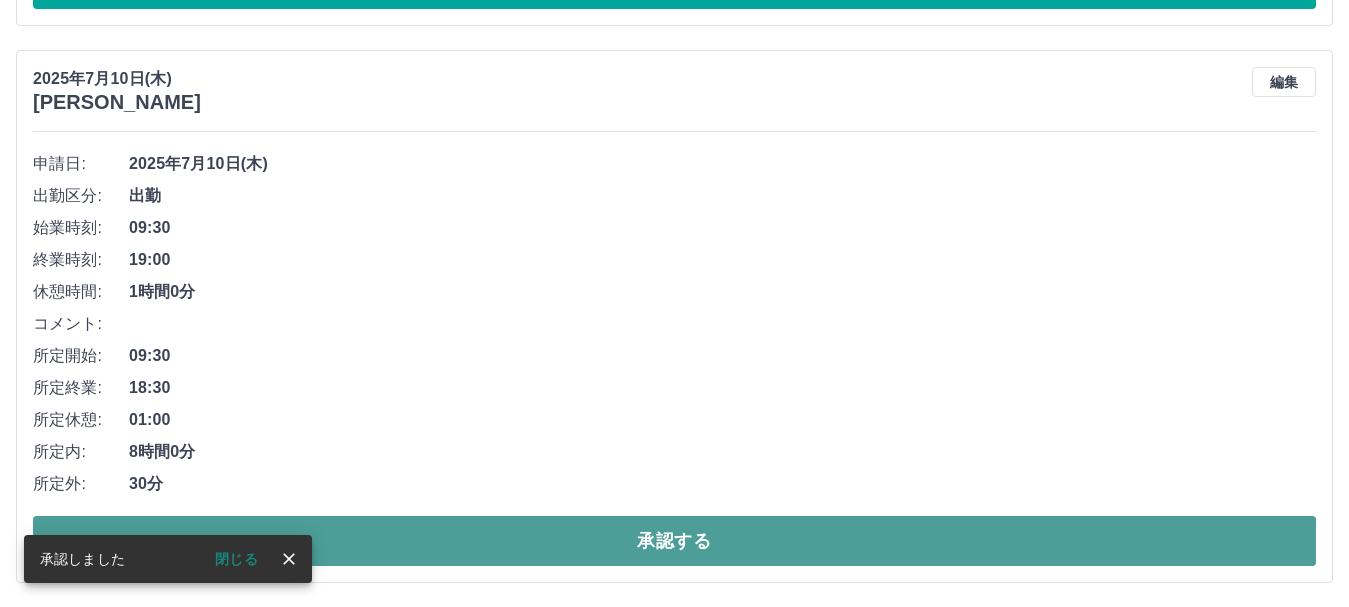 click on "承認する" at bounding box center [674, 541] 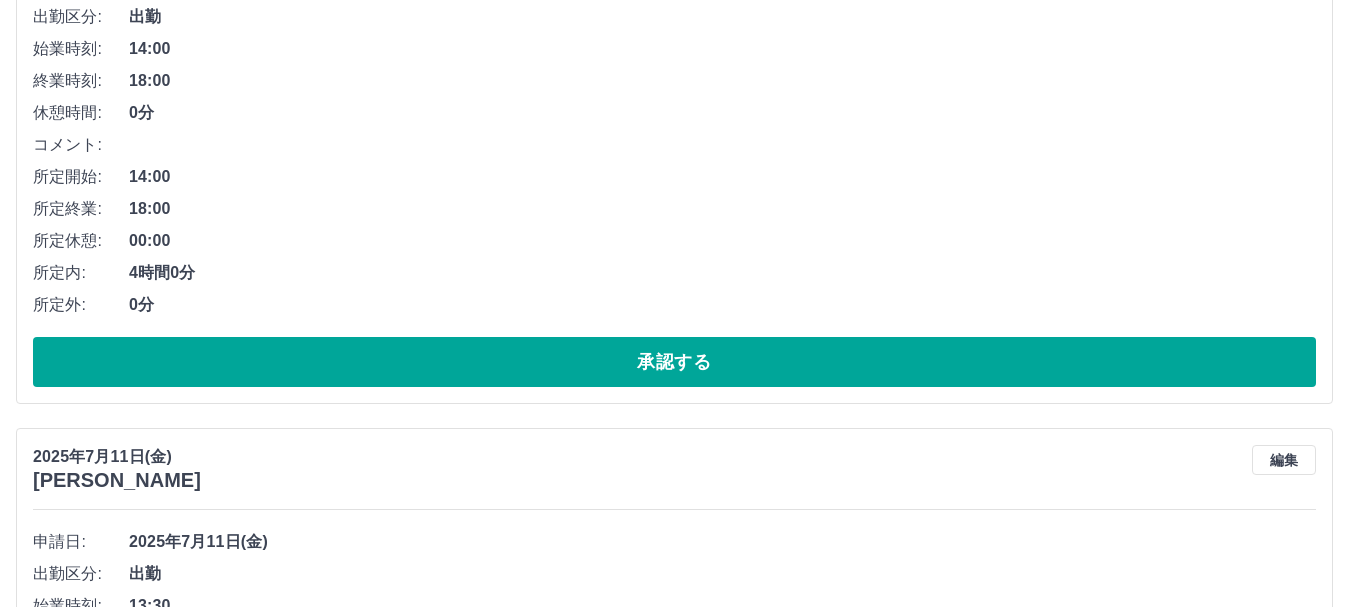 scroll, scrollTop: 1890, scrollLeft: 0, axis: vertical 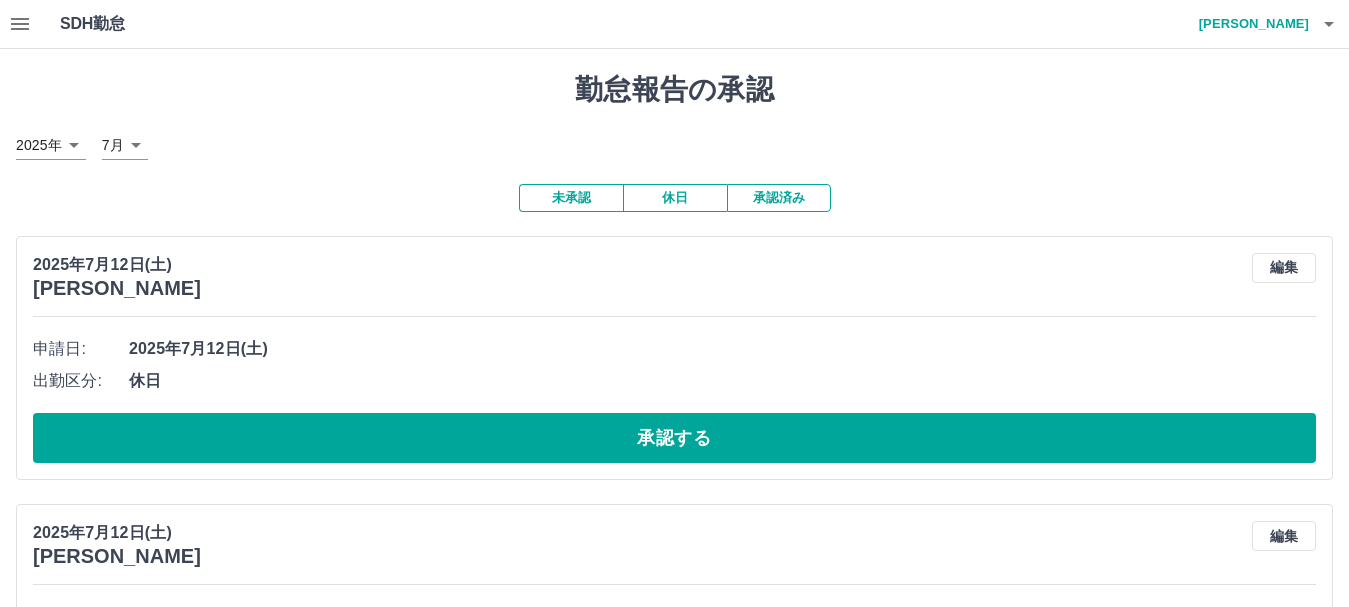 click on "[PERSON_NAME]" at bounding box center (1249, 24) 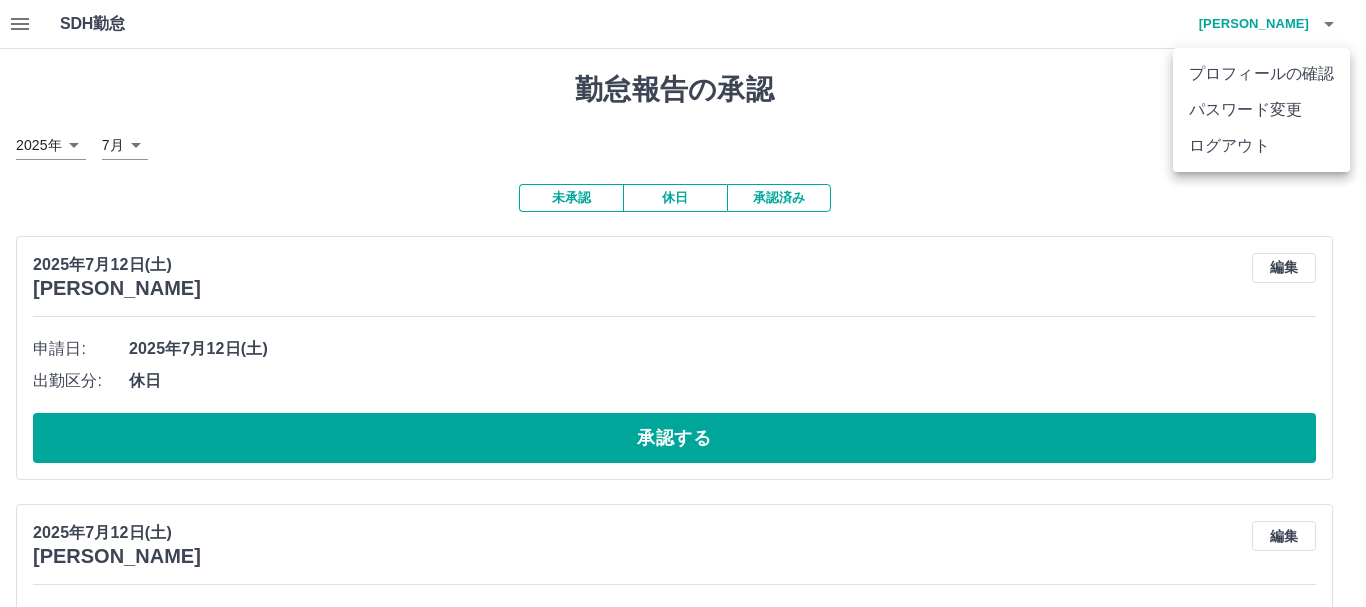 click on "ログアウト" at bounding box center [1261, 146] 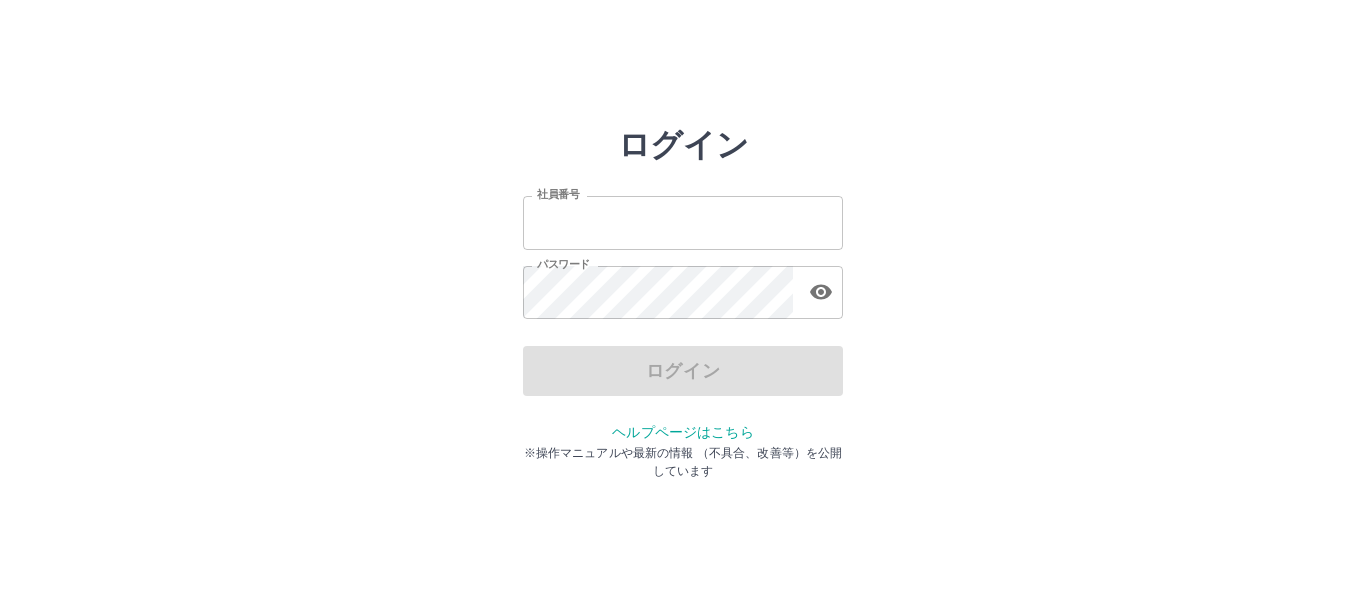 scroll, scrollTop: 0, scrollLeft: 0, axis: both 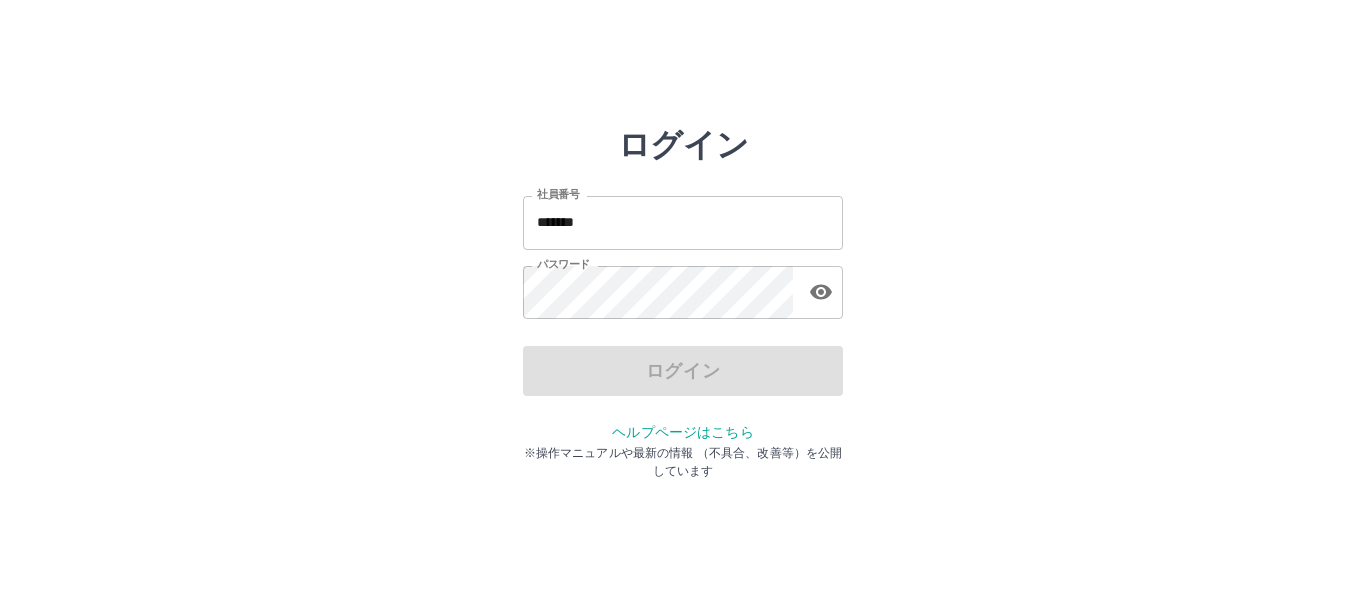 click on "ログイン" at bounding box center (683, 371) 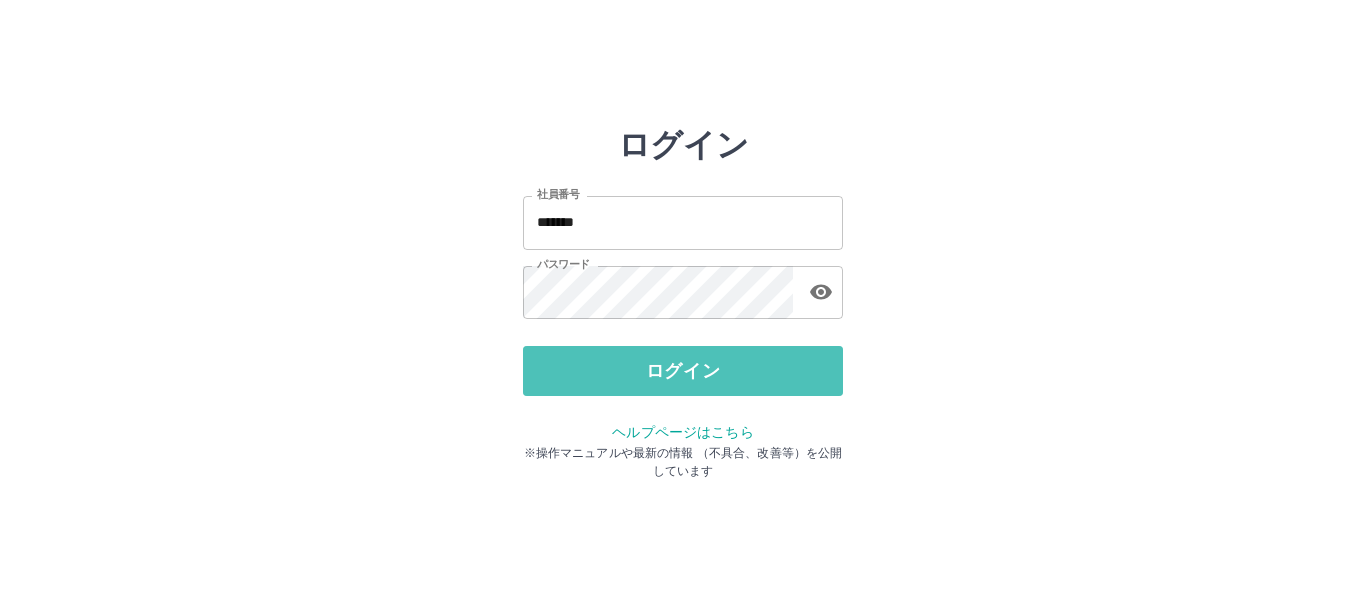 click on "ログイン" at bounding box center (683, 371) 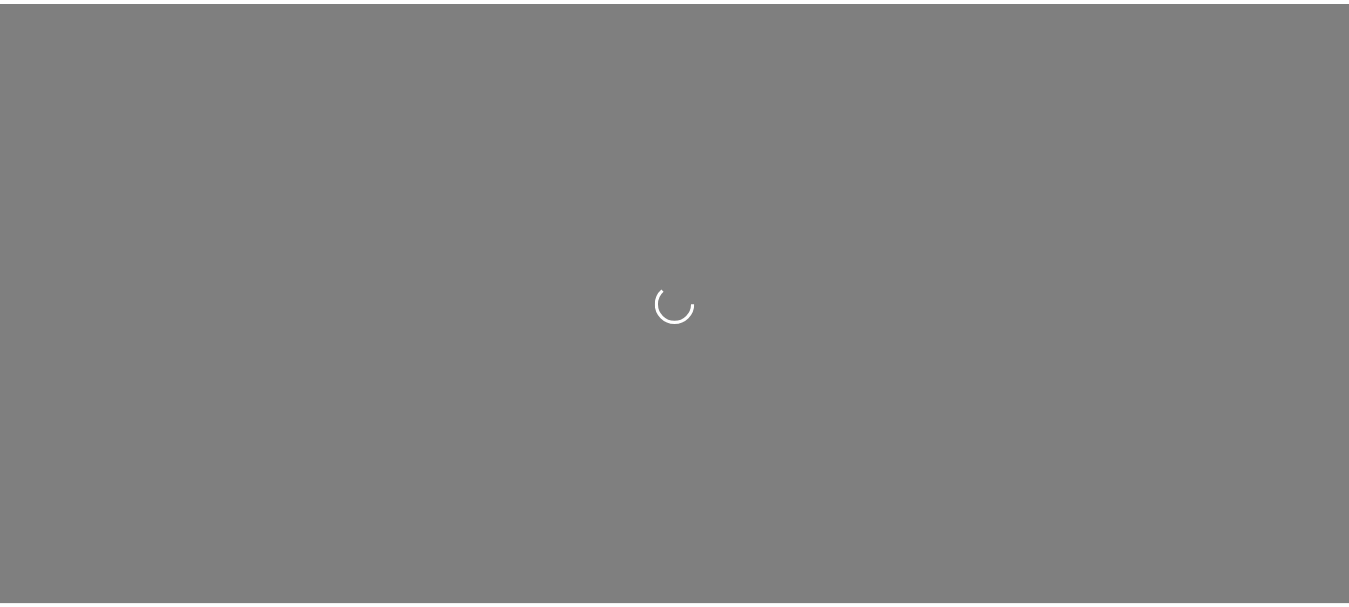 scroll, scrollTop: 0, scrollLeft: 0, axis: both 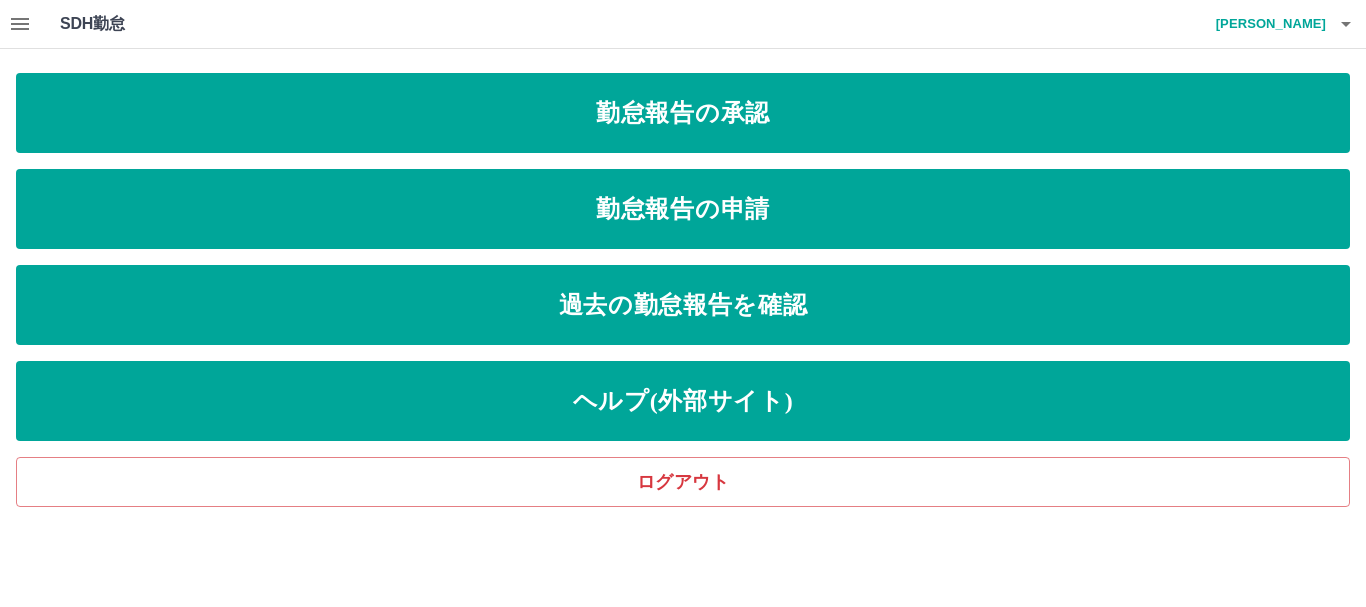 click on "勤怠報告の申請" at bounding box center [683, 209] 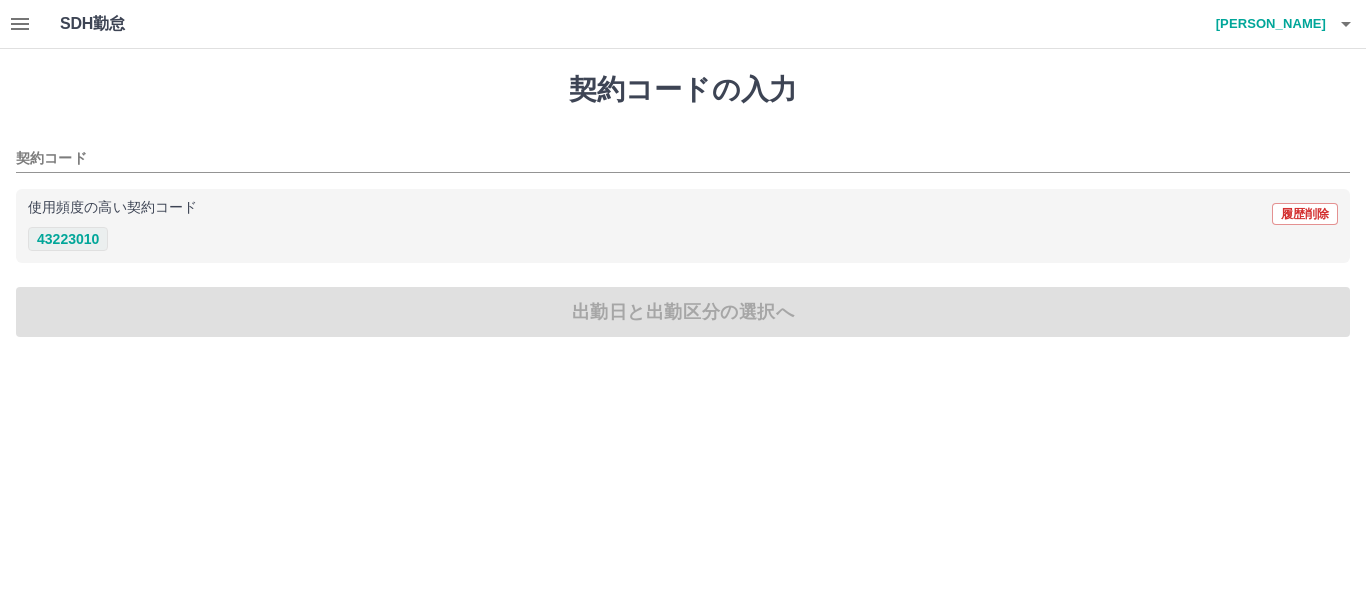 click on "43223010" at bounding box center [68, 239] 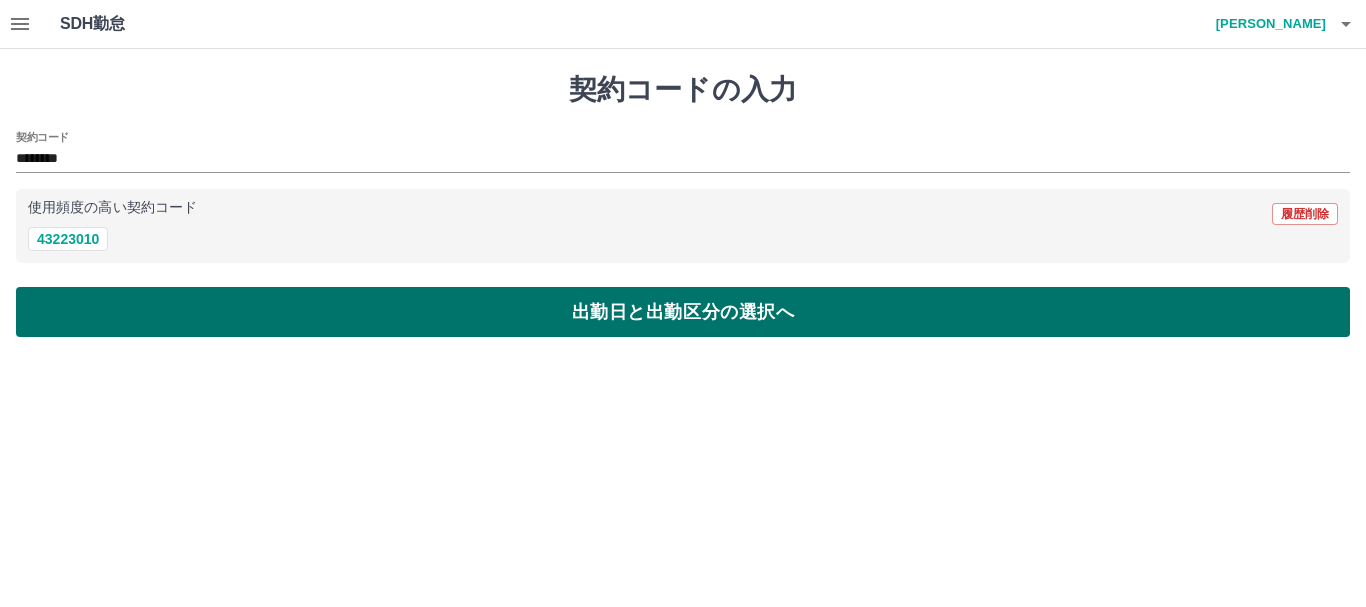click on "出勤日と出勤区分の選択へ" at bounding box center [683, 312] 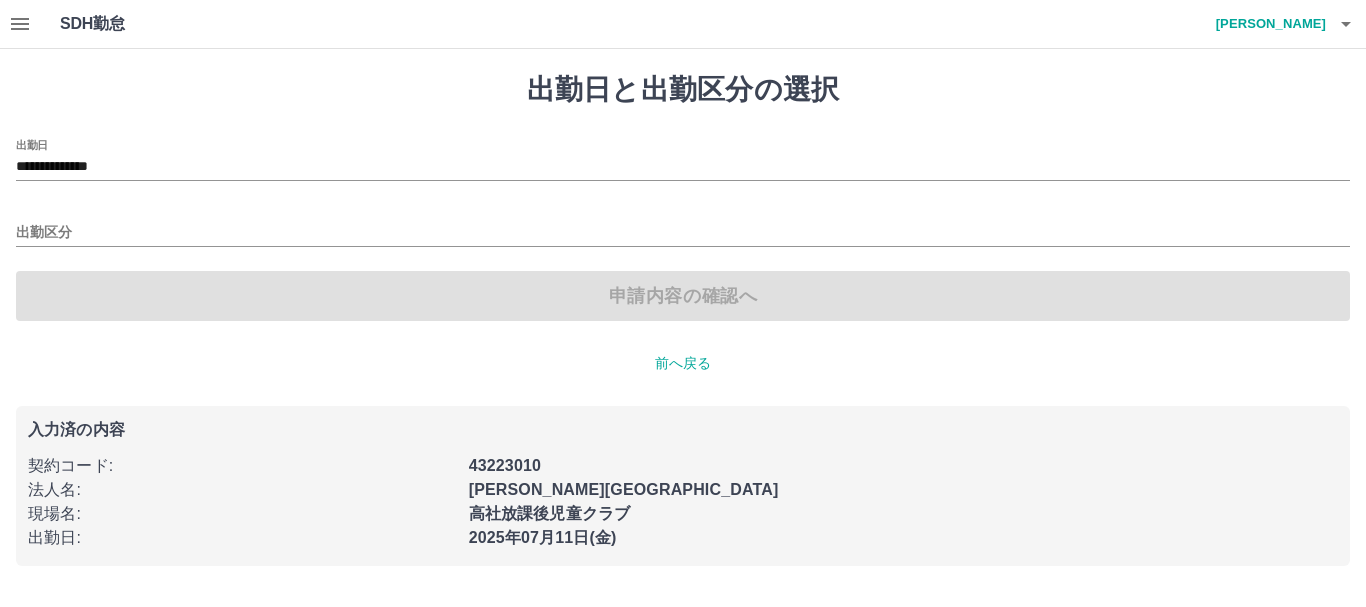 click on "出勤区分" at bounding box center (683, 226) 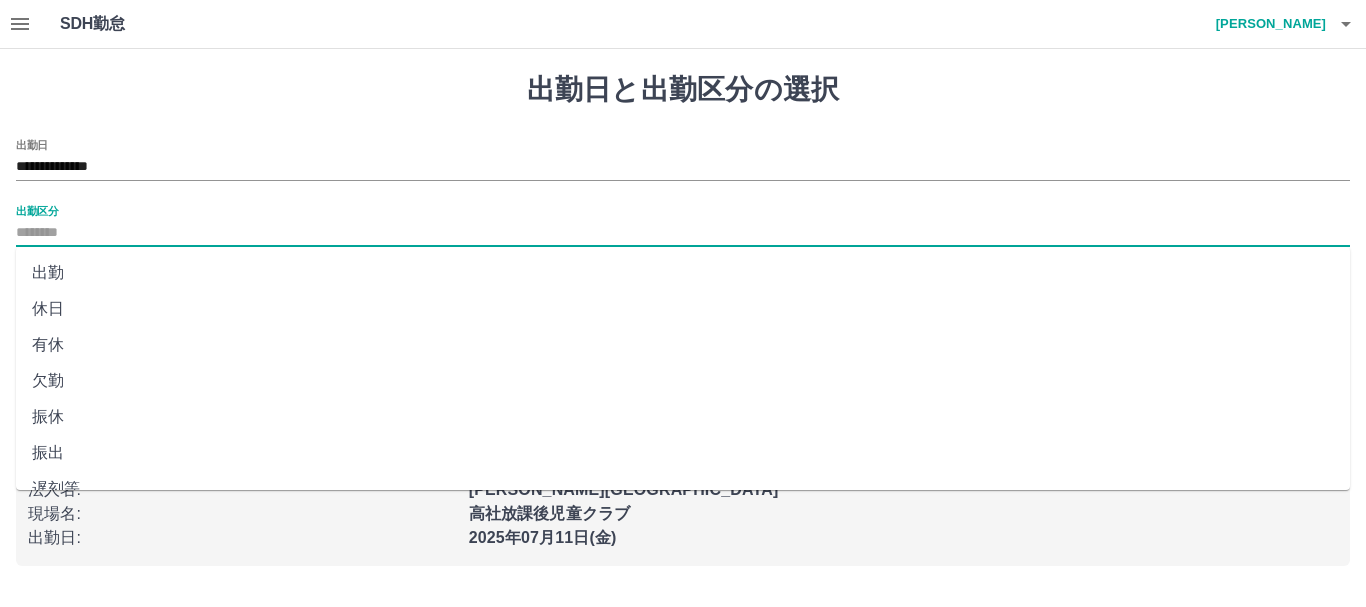 click on "出勤区分" at bounding box center [683, 233] 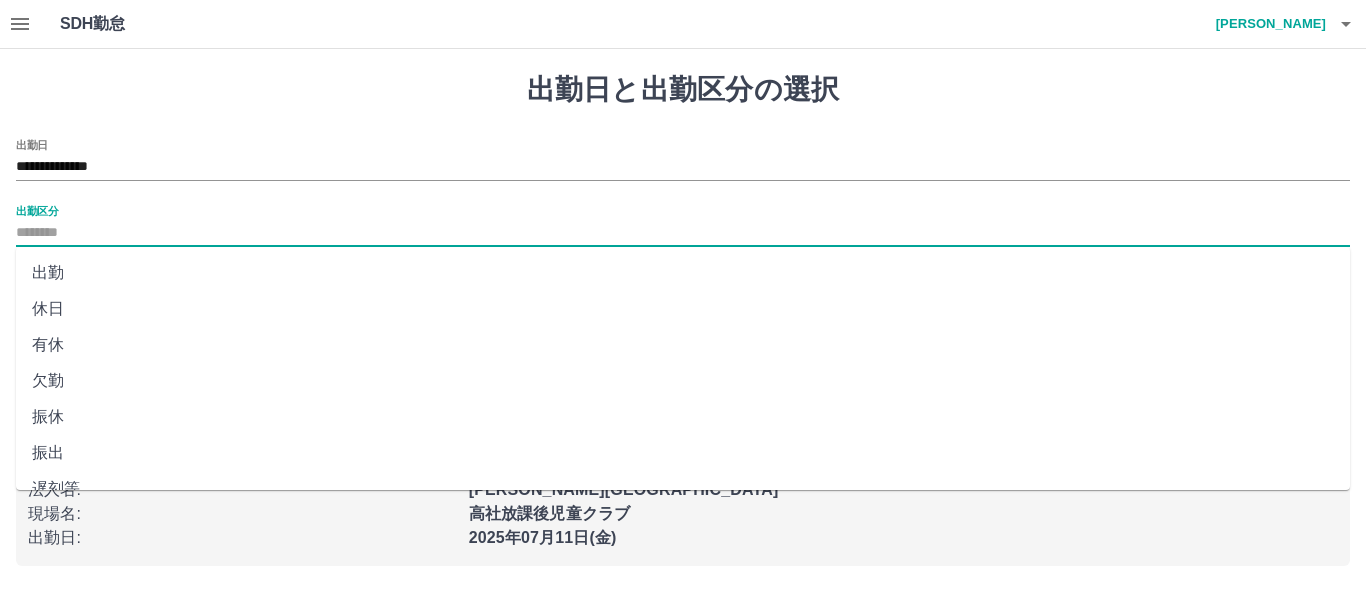 click on "出勤" at bounding box center [683, 273] 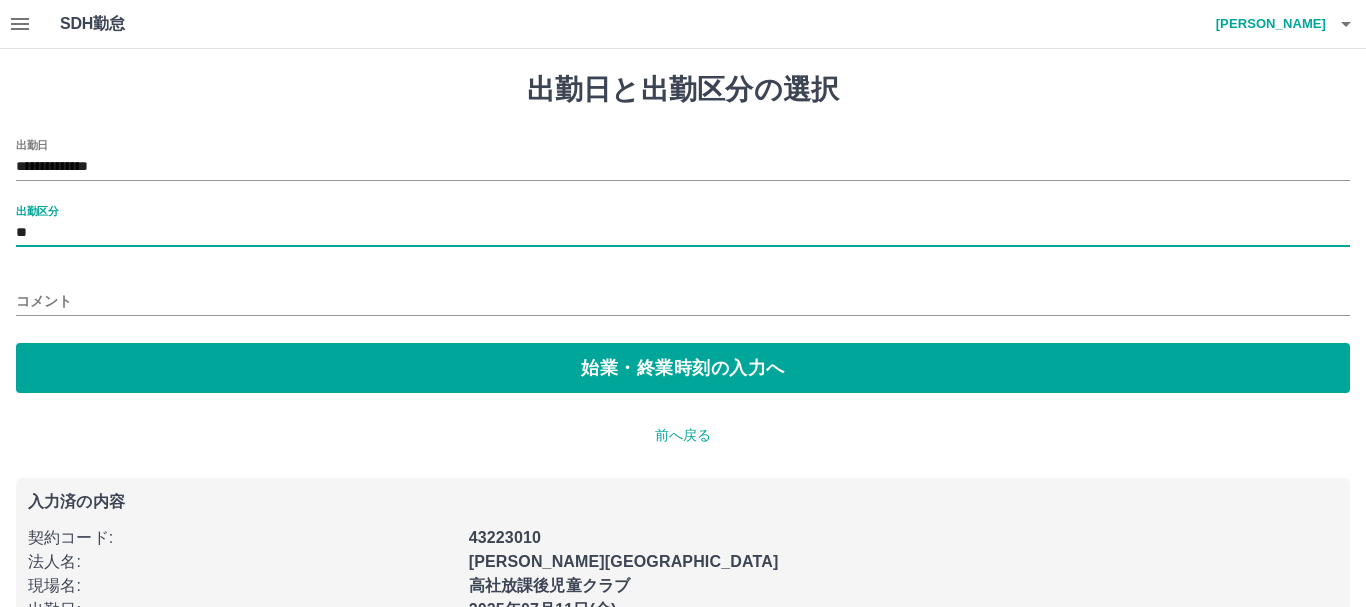 type on "**" 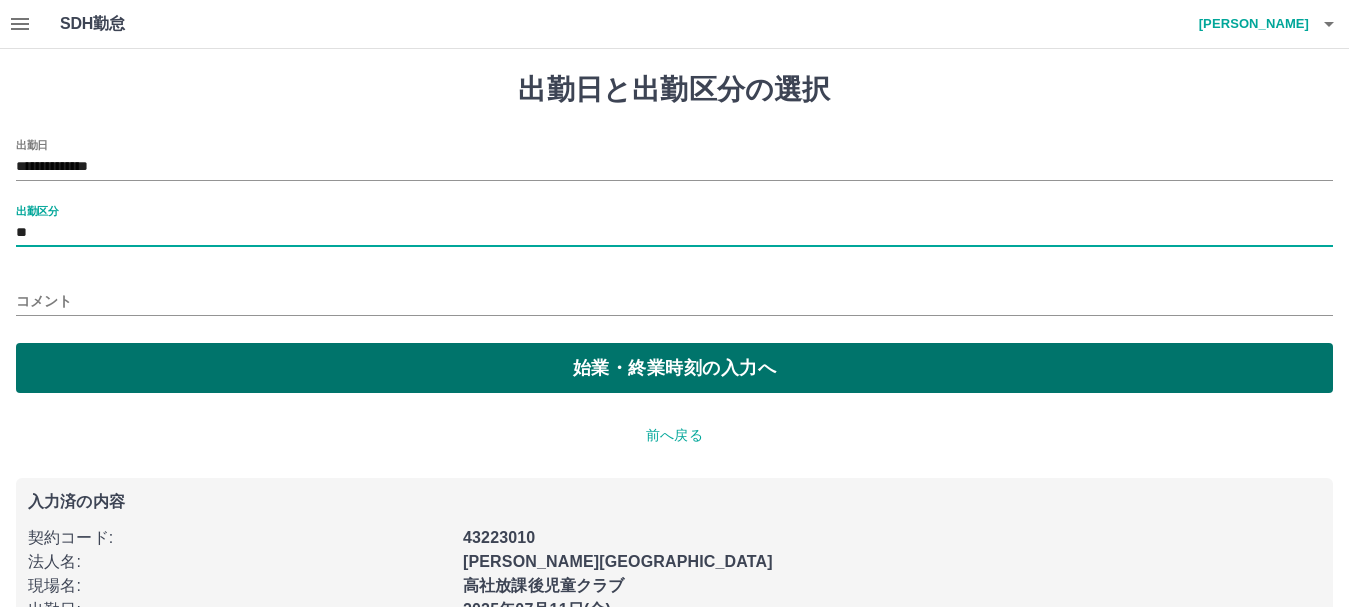 click on "始業・終業時刻の入力へ" at bounding box center [674, 368] 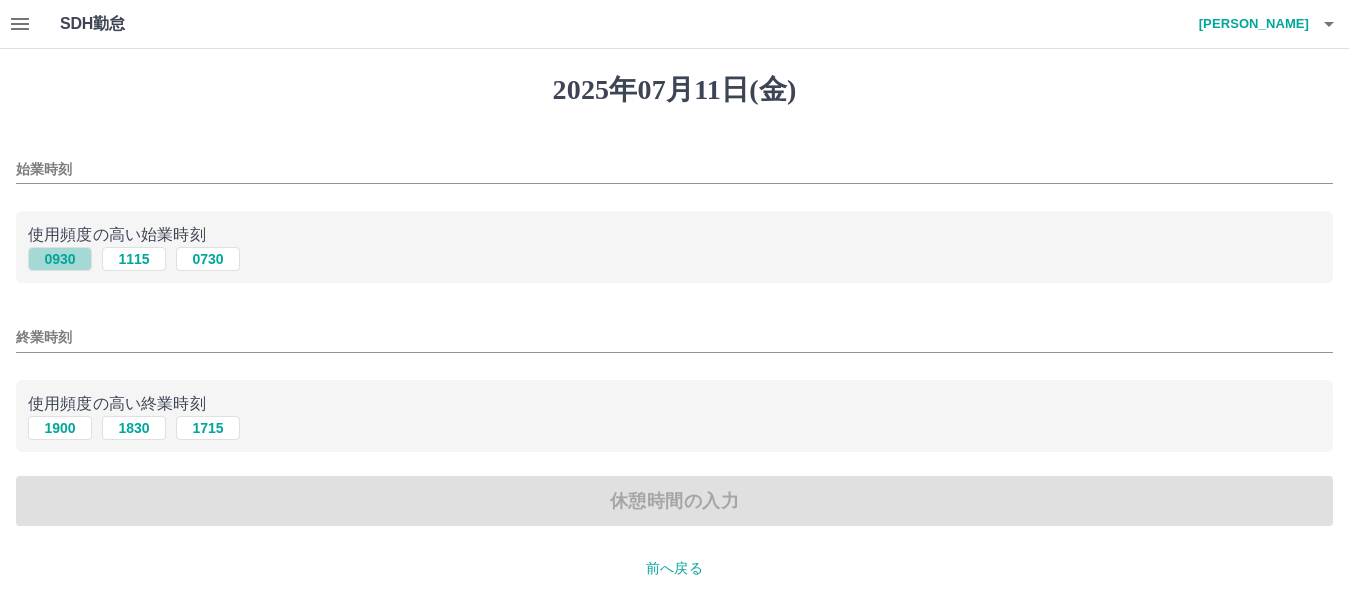 click on "0930" at bounding box center [60, 259] 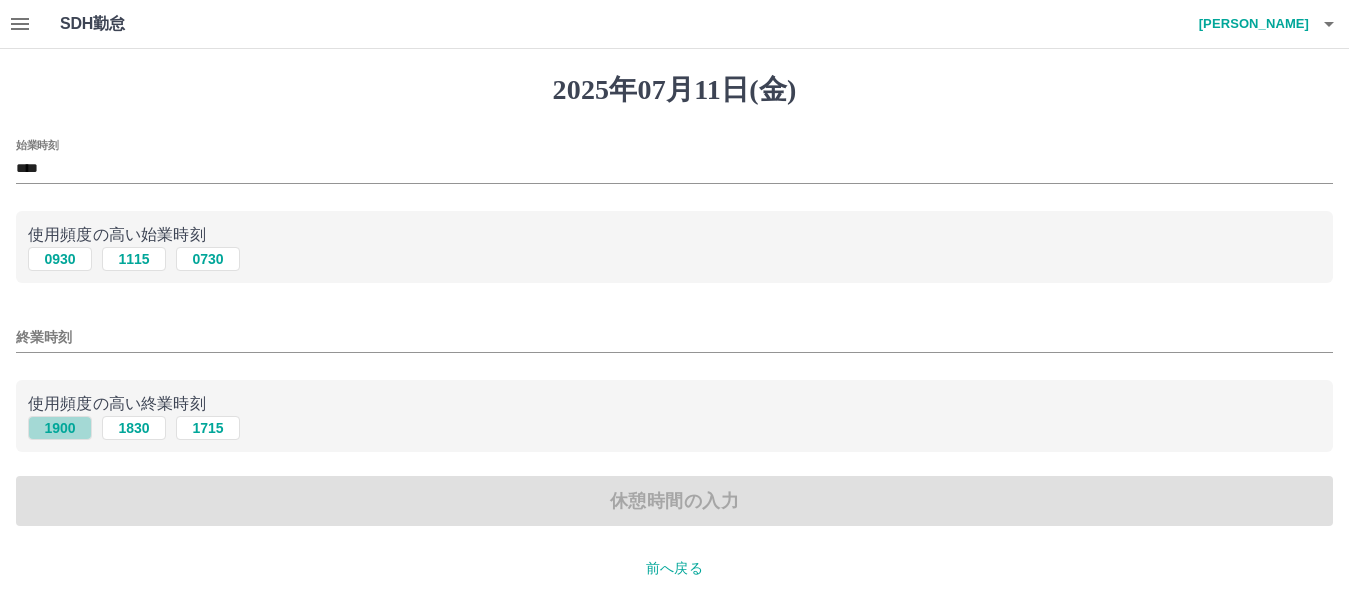 click on "1900" at bounding box center (60, 428) 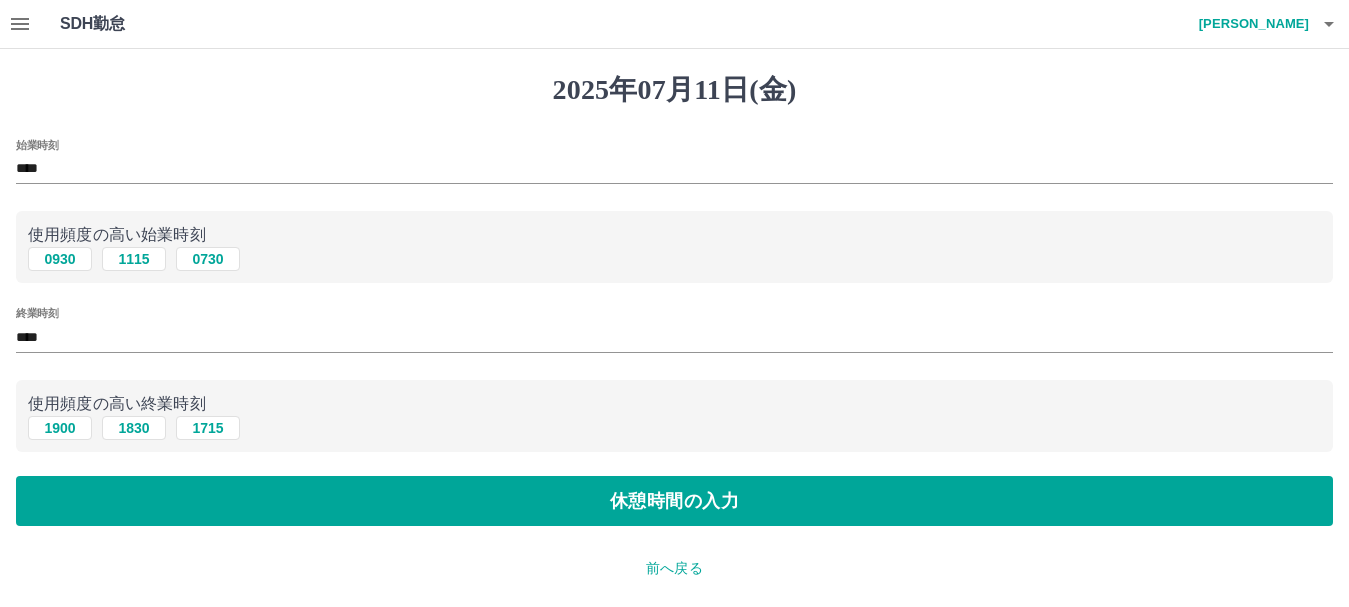click on "始業時刻 **** 使用頻度の高い始業時刻 0930 [DATE] 0730 終業時刻 **** 使用頻度の高い終業時刻 [DATE] [DATE] [DATE] 休憩時間の入力" at bounding box center (674, 333) 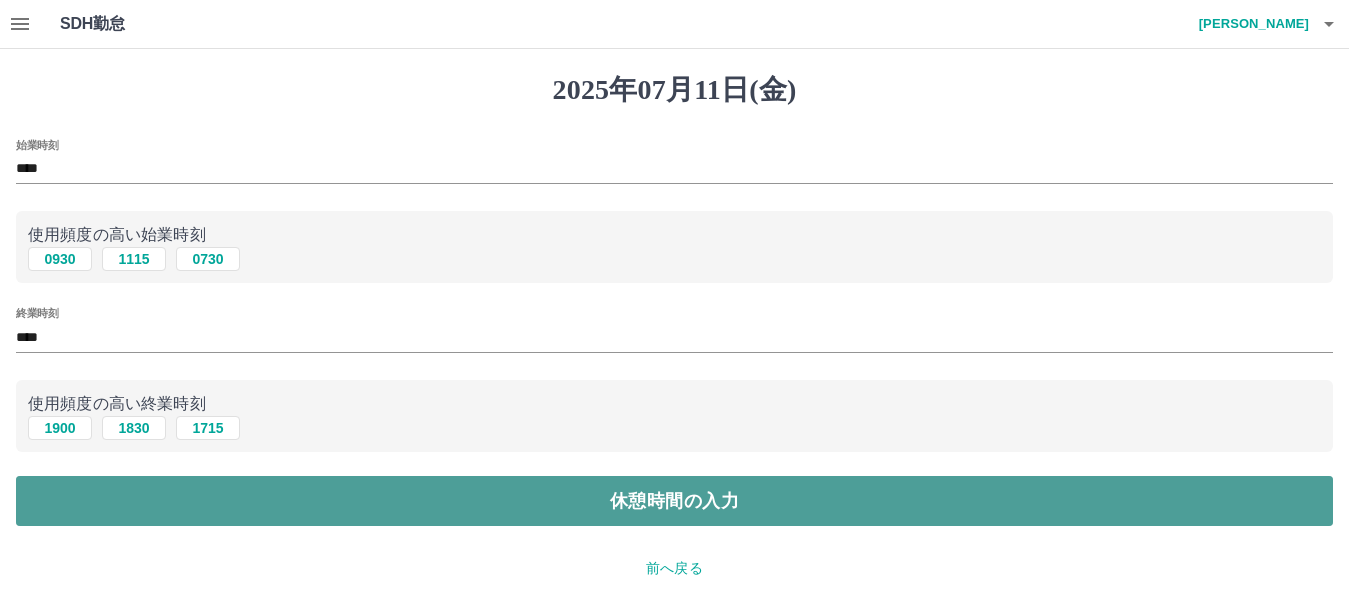 click on "休憩時間の入力" at bounding box center [674, 501] 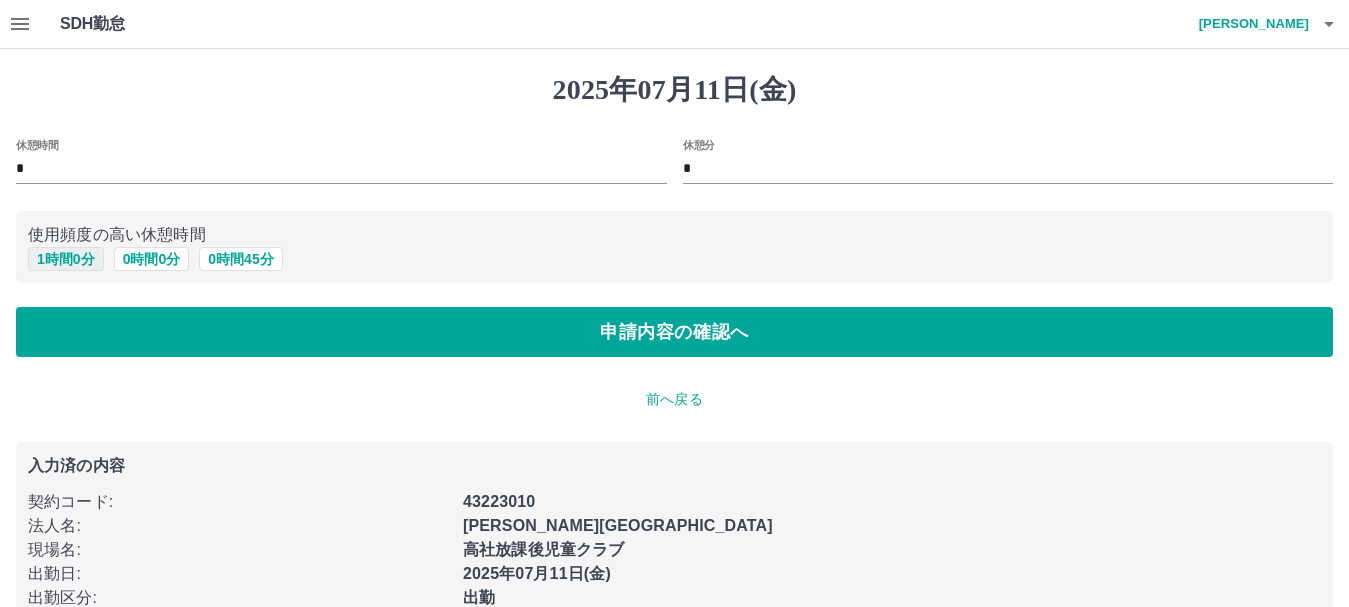 click on "1 時間 0 分" at bounding box center [66, 259] 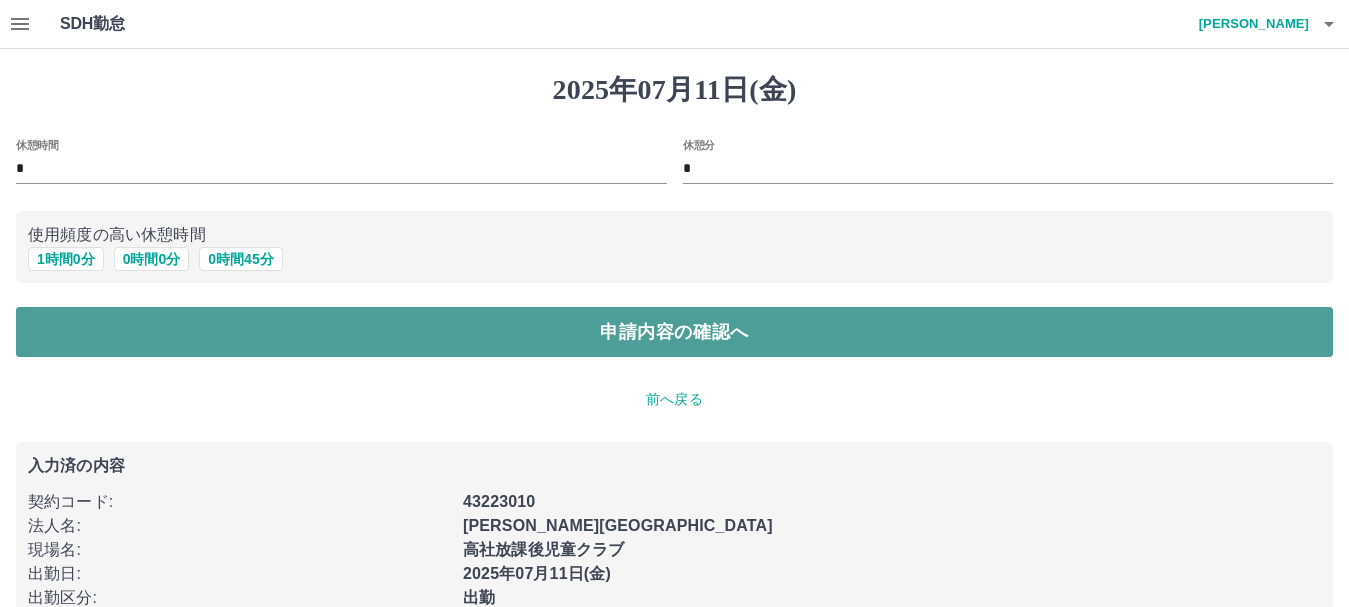 click on "申請内容の確認へ" at bounding box center (674, 332) 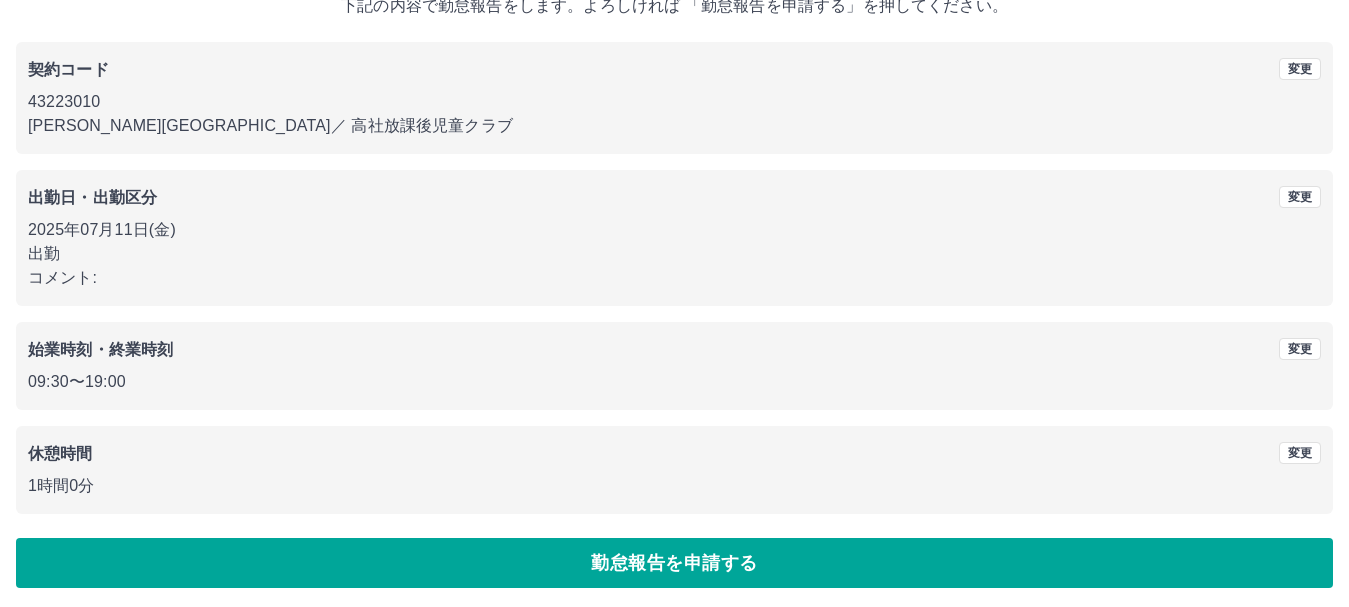 scroll, scrollTop: 142, scrollLeft: 0, axis: vertical 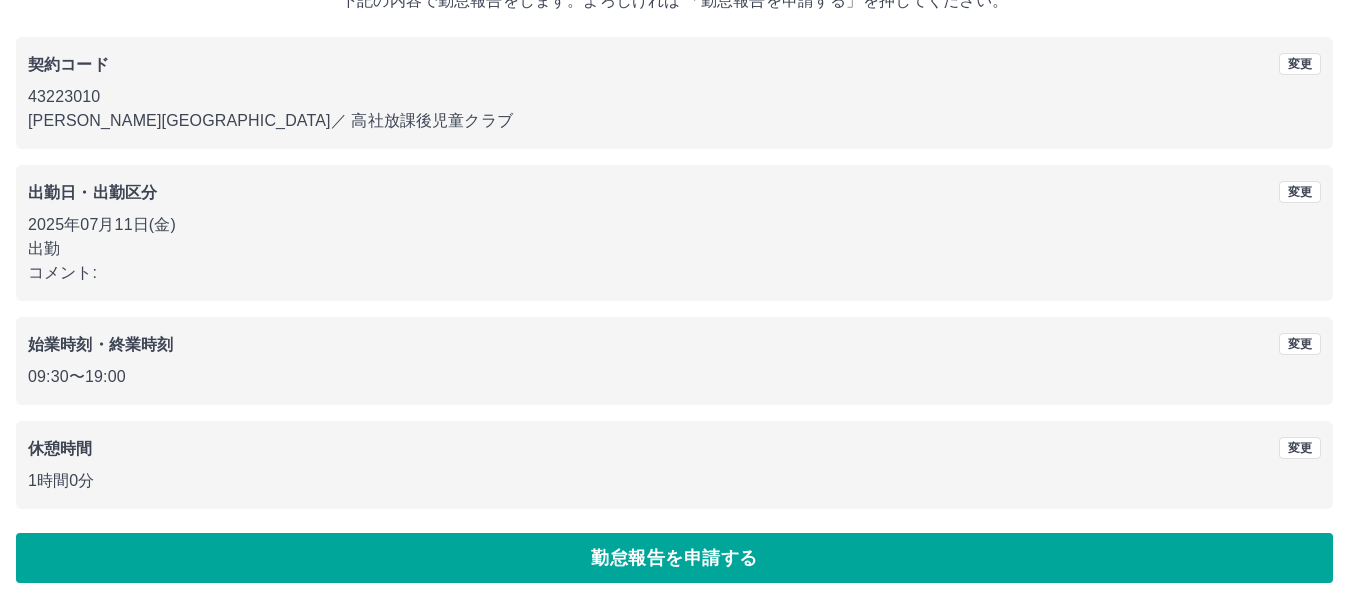 click on "[DATE] 下記の内容で勤怠報告をします。よろしければ 「勤怠報告を申請する」を押してください。 契約コード 変更 43223010 [PERSON_NAME][GEOGRAPHIC_DATA]  ／   高社放課後児童クラブ 出勤日・出勤区分 変更 [DATE] 出勤 コメント:  始業時刻・終業時刻 変更 09:30 〜 19:00 休憩時間 変更 1時間0分 勤怠報告を申請する" at bounding box center (674, 257) 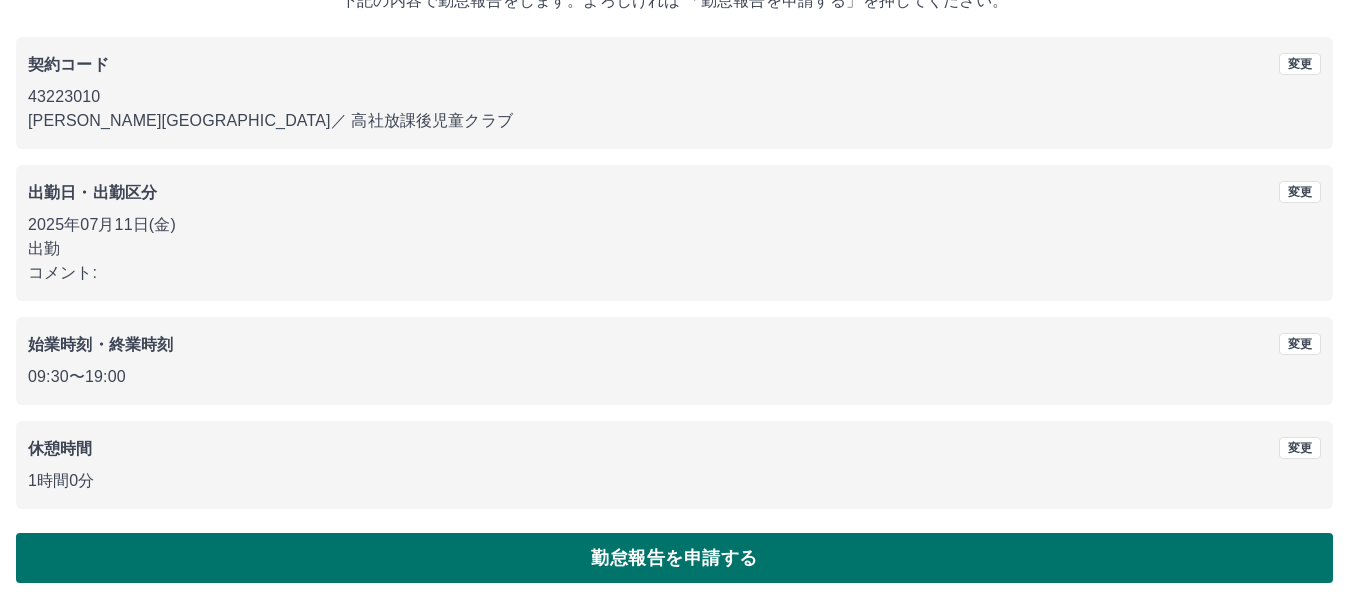 click on "勤怠報告を申請する" at bounding box center [674, 558] 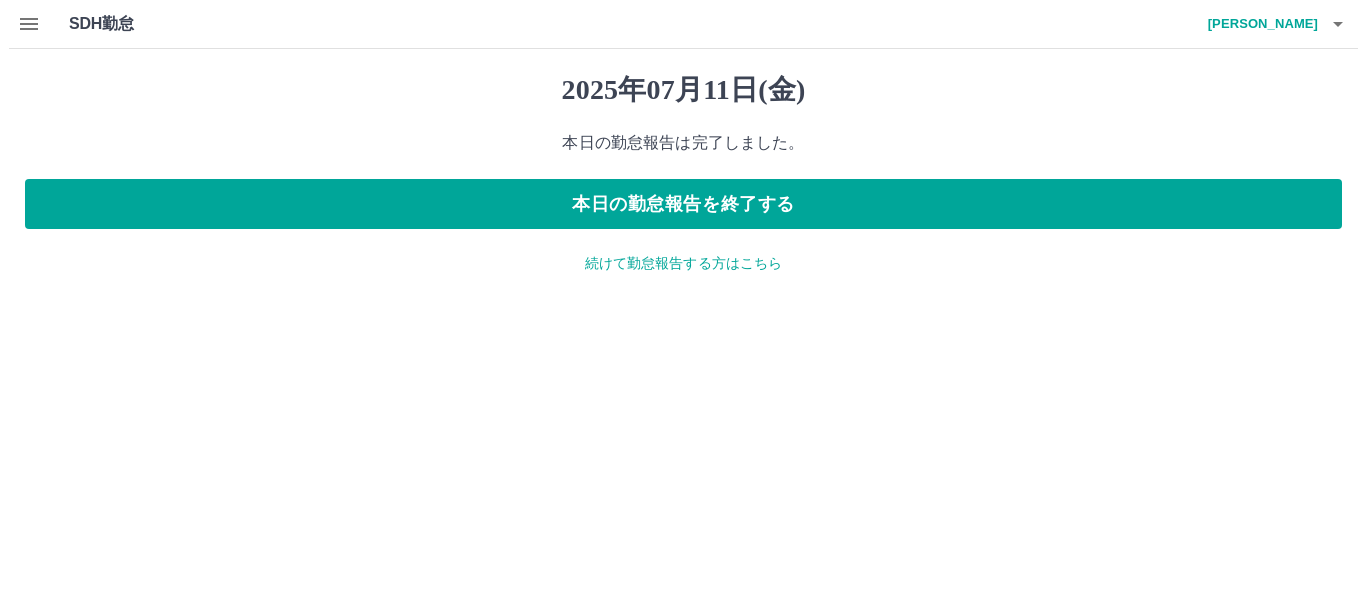 scroll, scrollTop: 0, scrollLeft: 0, axis: both 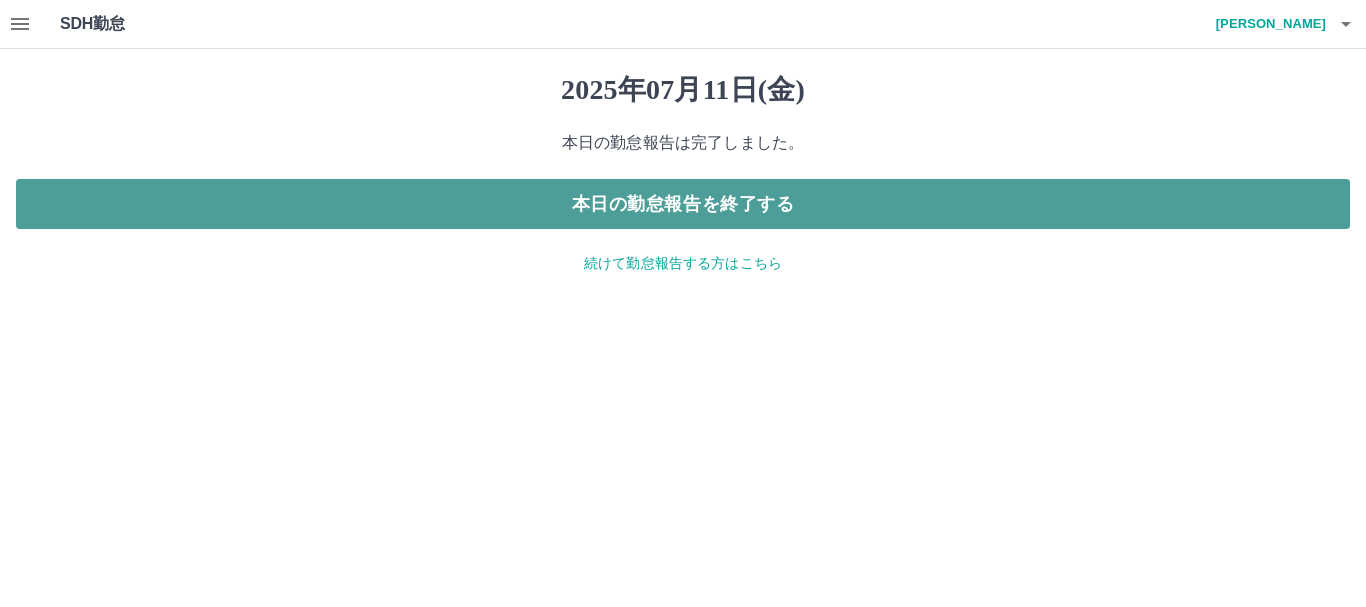 click on "本日の勤怠報告を終了する" at bounding box center (683, 204) 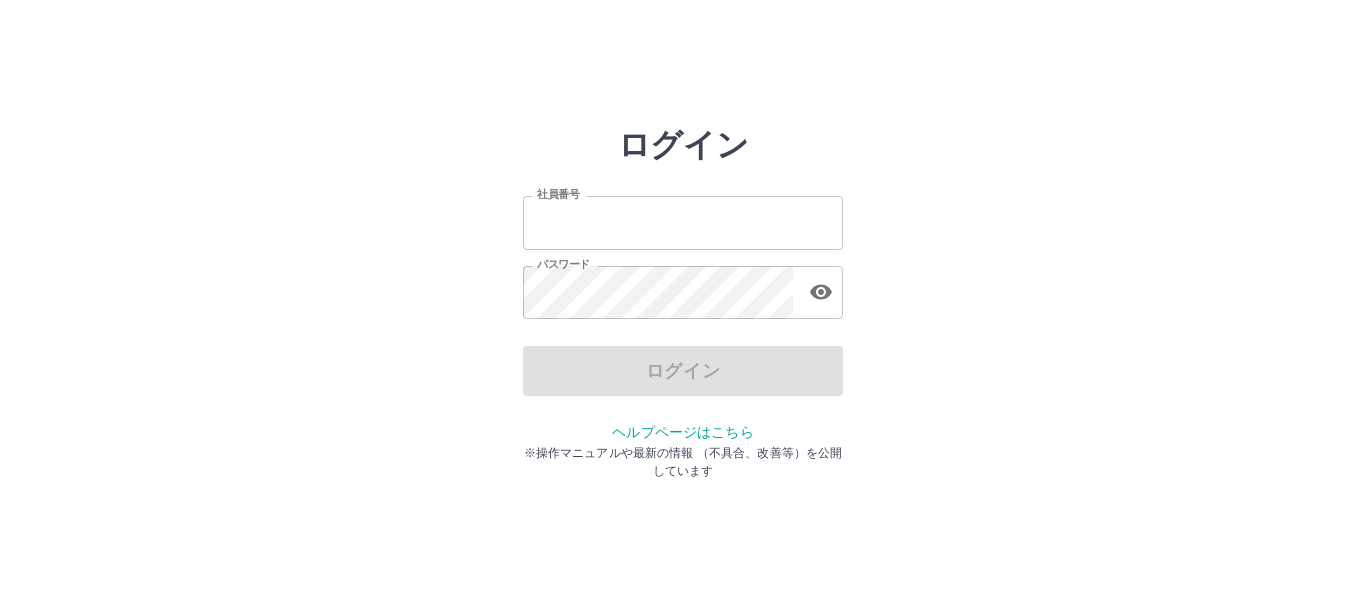 scroll, scrollTop: 0, scrollLeft: 0, axis: both 